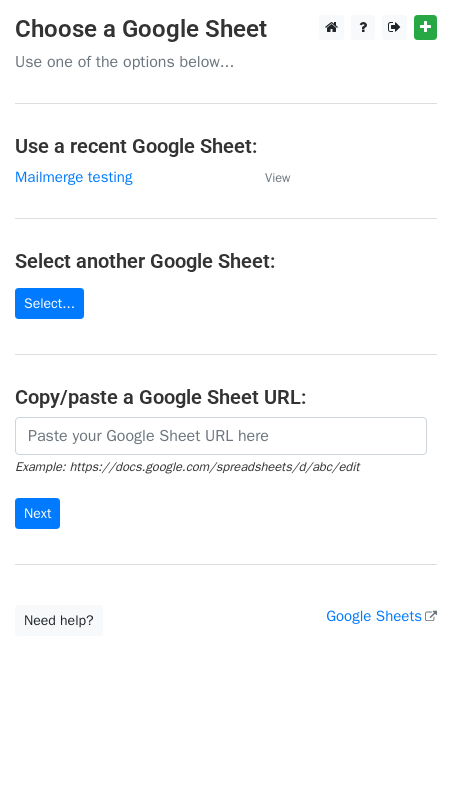 scroll, scrollTop: 0, scrollLeft: 0, axis: both 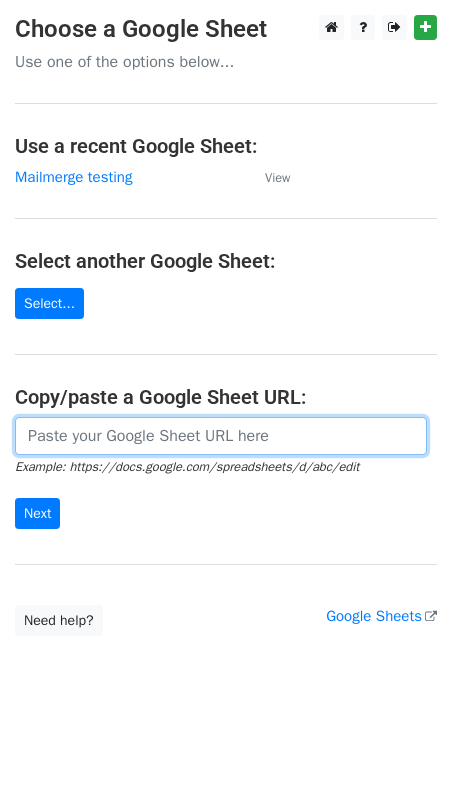 click at bounding box center [221, 436] 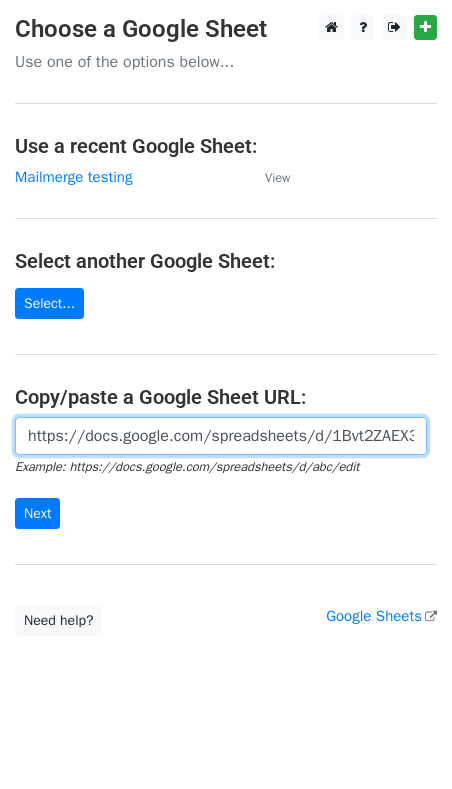 scroll, scrollTop: 0, scrollLeft: 632, axis: horizontal 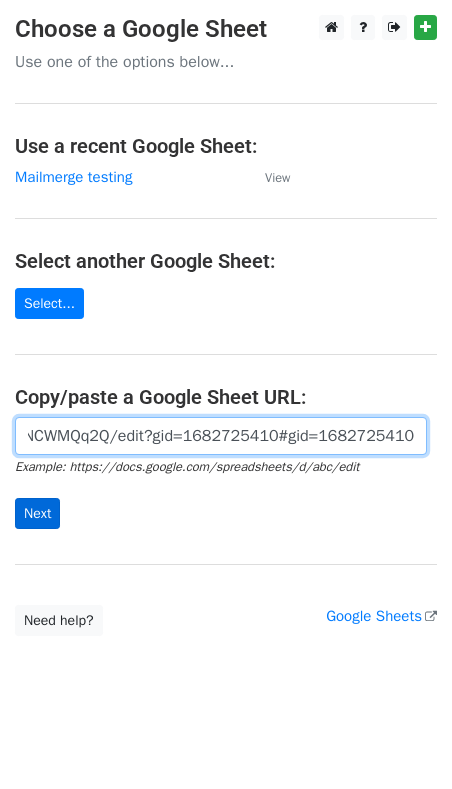 type on "https://docs.google.com/spreadsheets/d/1Bvt2ZAEX3BLJQs5xy6rQXpJGEUIrjrmWEMPNCWMQq2Q/edit?gid=1682725410#gid=1682725410" 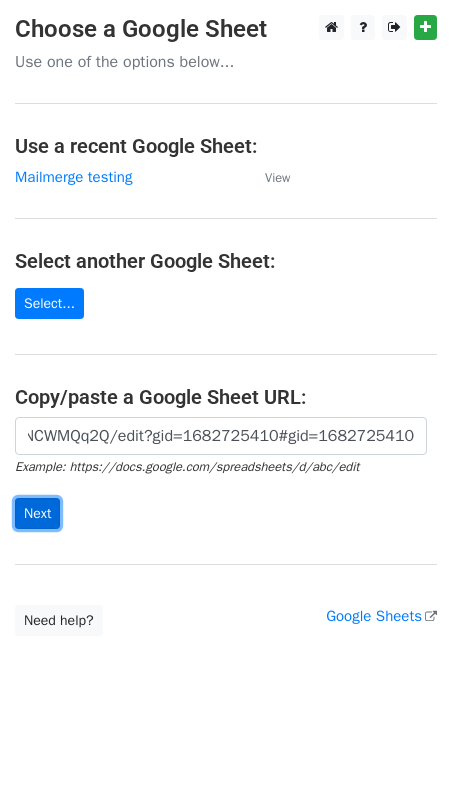 click on "Next" at bounding box center [37, 513] 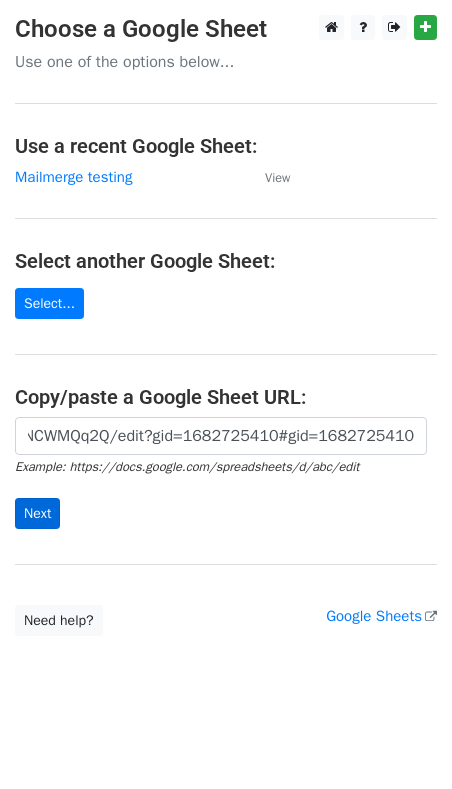 scroll, scrollTop: 0, scrollLeft: 0, axis: both 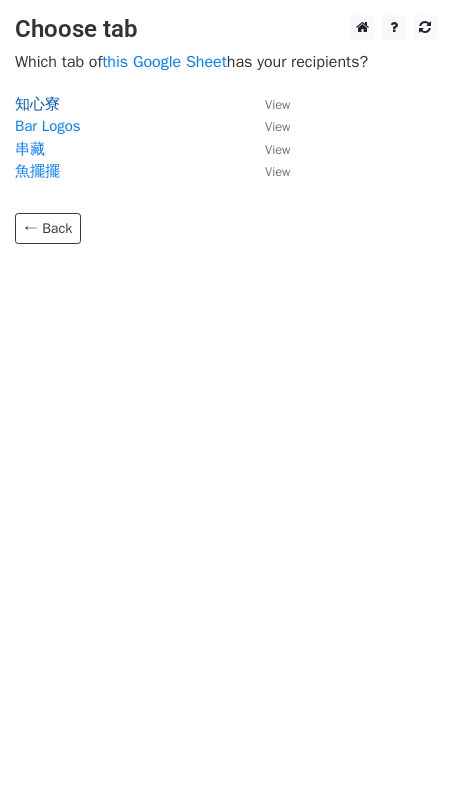 click on "知心寮" at bounding box center (37, 104) 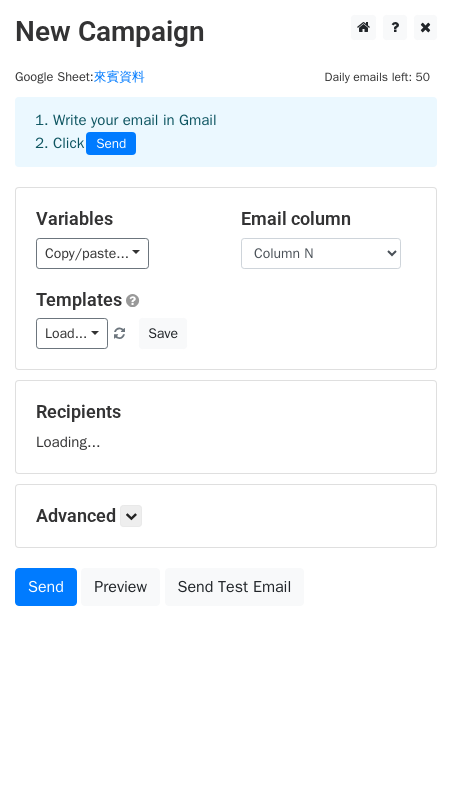 scroll, scrollTop: 0, scrollLeft: 0, axis: both 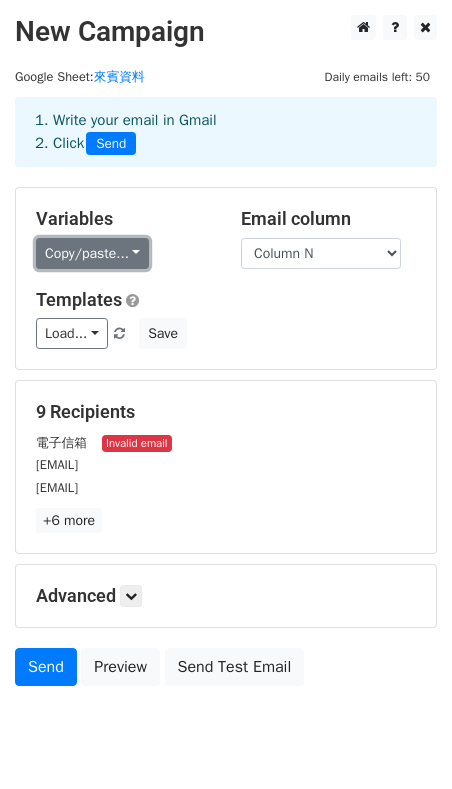 click on "Copy/paste..." at bounding box center [92, 253] 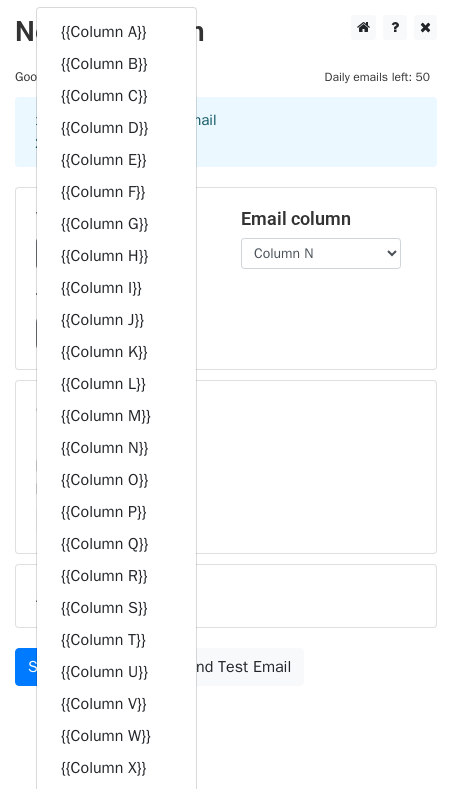 click on "Variables
Copy/paste...
{{Column A}}
{{Column B}}
{{Column C}}
{{Column D}}
{{Column E}}
{{Column F}}
{{Column G}}
{{Column H}}
{{Column I}}
{{Column J}}
{{Column K}}
{{Column L}}
{{Column M}}
{{Column N}}
{{Column O}}
{{Column P}}
{{Column Q}}
{{Column R}}
{{Column S}}
{{Column T}}
{{Column U}}
{{Column V}}
{{Column W}}
{{Column X}}
{{Column Y}}
Email column
Column A
Column B
Column C
Column D
Column E
Column F
Column G
Column H
Column I
Column J
Column K
Column L
Column M
Column N
Column O
Column P
Column Q
Column R
Column S
Column T
Column U
Column V
Column W
Column X
Column Y
Templates
Load...
No templates saved
Save" at bounding box center (226, 278) 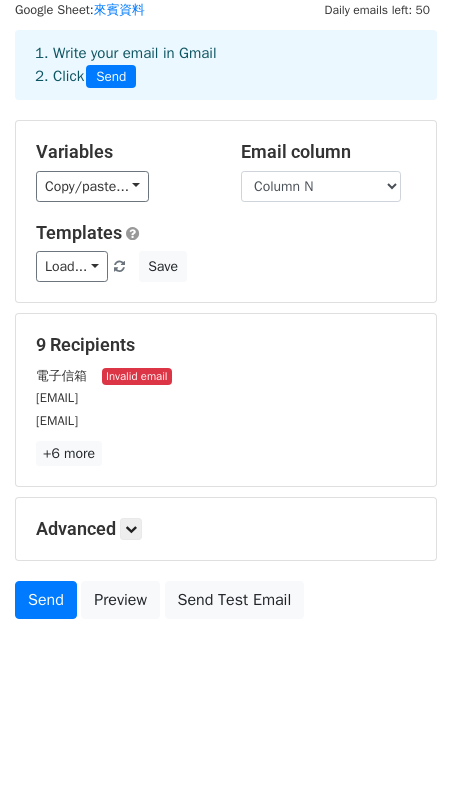 scroll, scrollTop: 0, scrollLeft: 0, axis: both 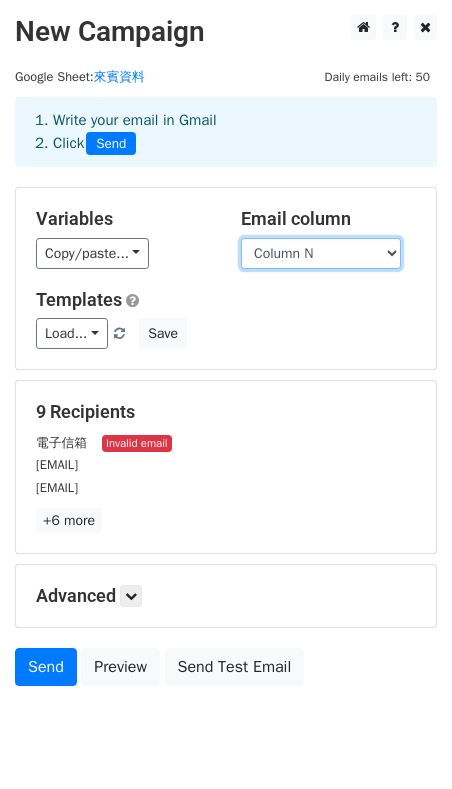 click on "Column A
Column B
Column C
Column D
Column E
Column F
Column G
Column H
Column I
Column J
Column K
Column L
Column M
Column N
Column O
Column P
Column Q
Column R
Column S
Column T
Column U
Column V
Column W
Column X
Column Y" at bounding box center (321, 253) 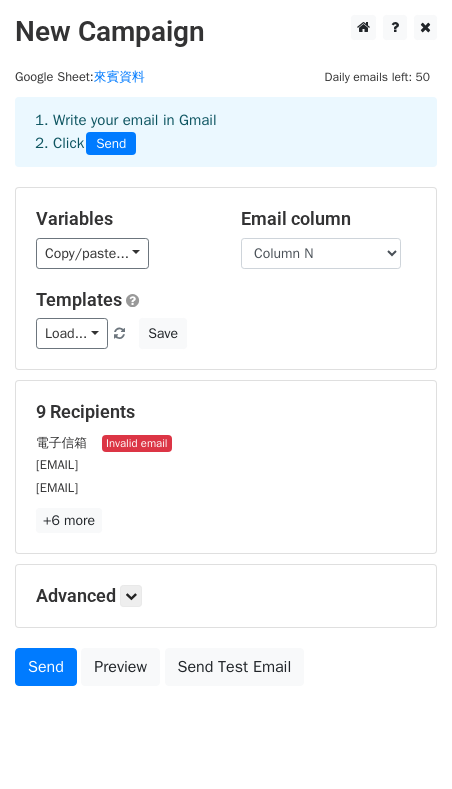 click on "Invalid email" at bounding box center (137, 443) 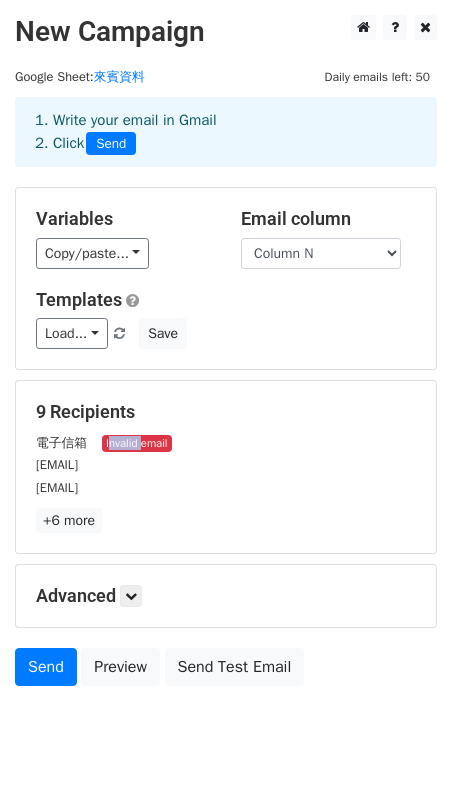 click on "Invalid email" at bounding box center (137, 443) 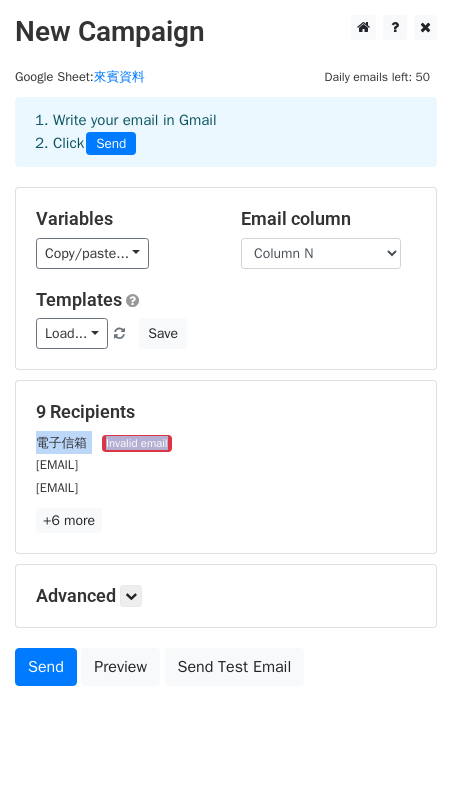 click on "Invalid email" at bounding box center (137, 443) 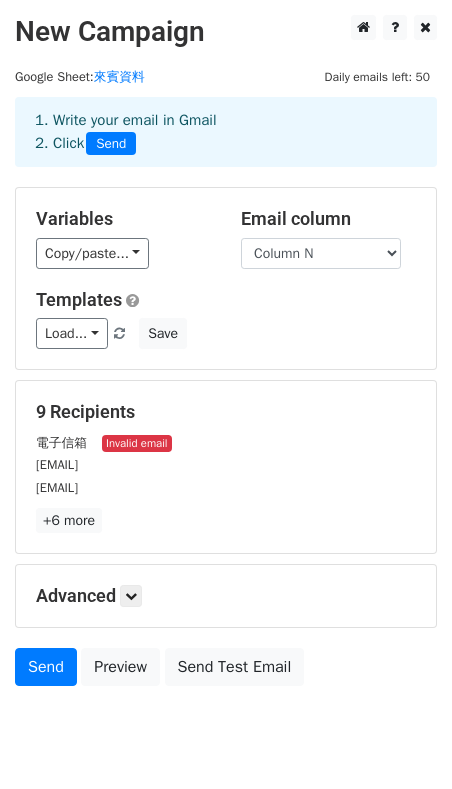 click on "[USERNAME]@example.com" at bounding box center (57, 465) 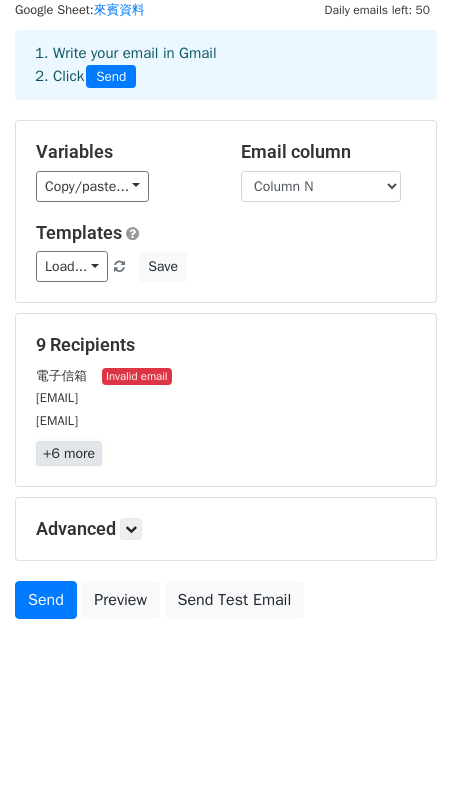 click on "+6 more" at bounding box center (69, 453) 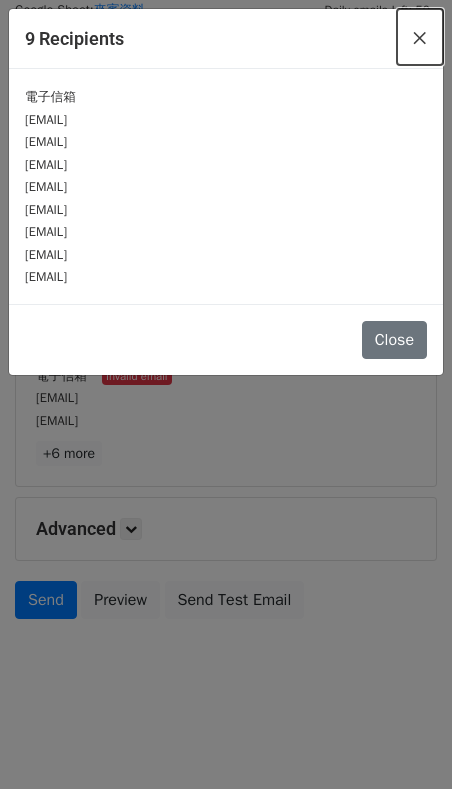 click on "×" at bounding box center [420, 37] 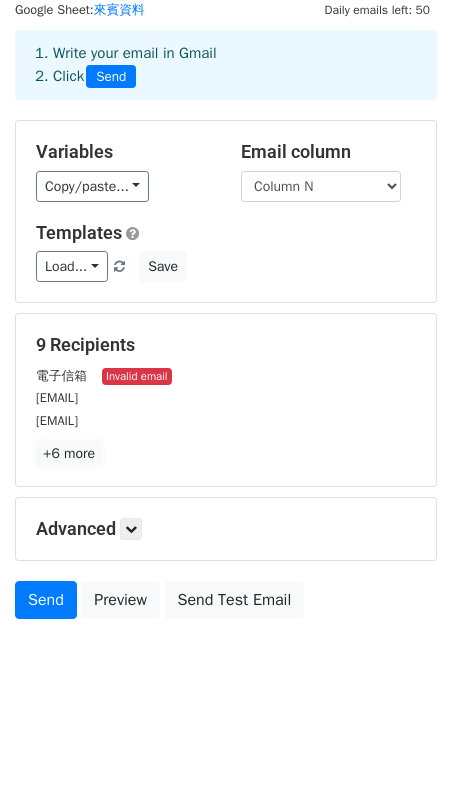 scroll, scrollTop: 0, scrollLeft: 0, axis: both 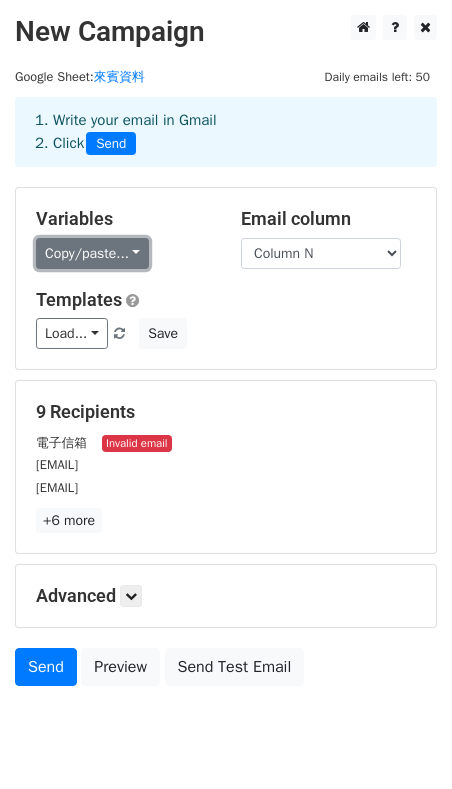 click on "Copy/paste..." at bounding box center (92, 253) 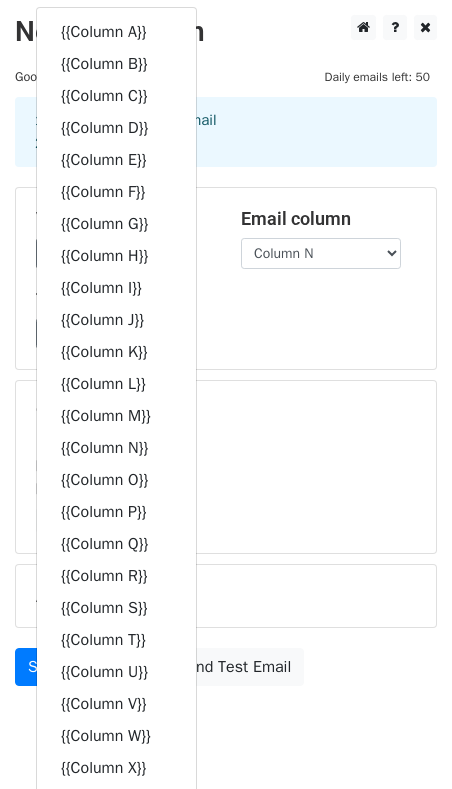 click on "Load...
No templates saved
Save" at bounding box center (226, 333) 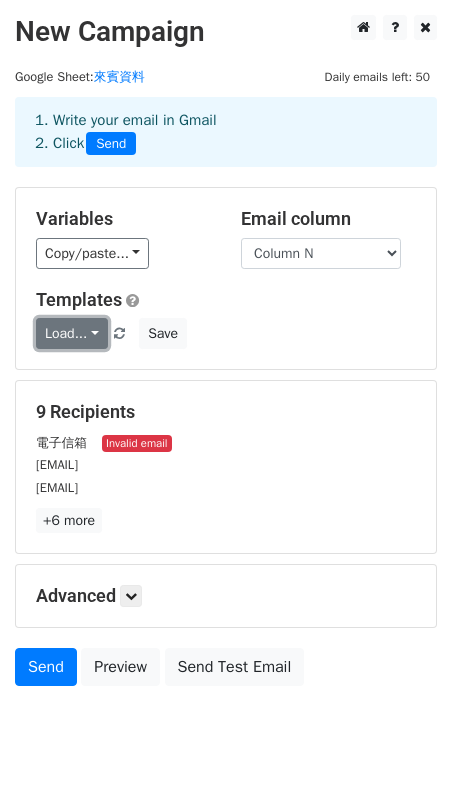 click on "Load..." at bounding box center [72, 333] 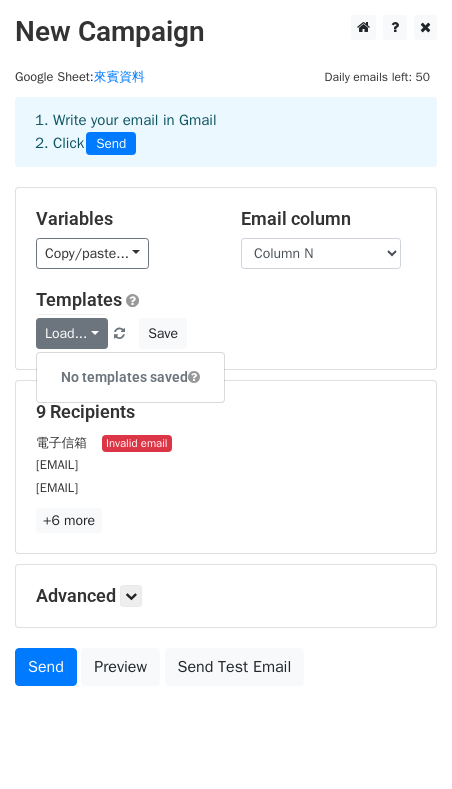 click on "Variables
Copy/paste...
{{Column A}}
{{Column B}}
{{Column C}}
{{Column D}}
{{Column E}}
{{Column F}}
{{Column G}}
{{Column H}}
{{Column I}}
{{Column J}}
{{Column K}}
{{Column L}}
{{Column M}}
{{Column N}}
{{Column O}}
{{Column P}}
{{Column Q}}
{{Column R}}
{{Column S}}
{{Column T}}
{{Column U}}
{{Column V}}
{{Column W}}
{{Column X}}
{{Column Y}}
Email column
Column A
Column B
Column C
Column D
Column E
Column F
Column G
Column H
Column I
Column J
Column K
Column L
Column M
Column N
Column O
Column P
Column Q
Column R
Column S
Column T
Column U
Column V
Column W
Column X
Column Y
Templates
Load...
No templates saved
Save" at bounding box center (226, 278) 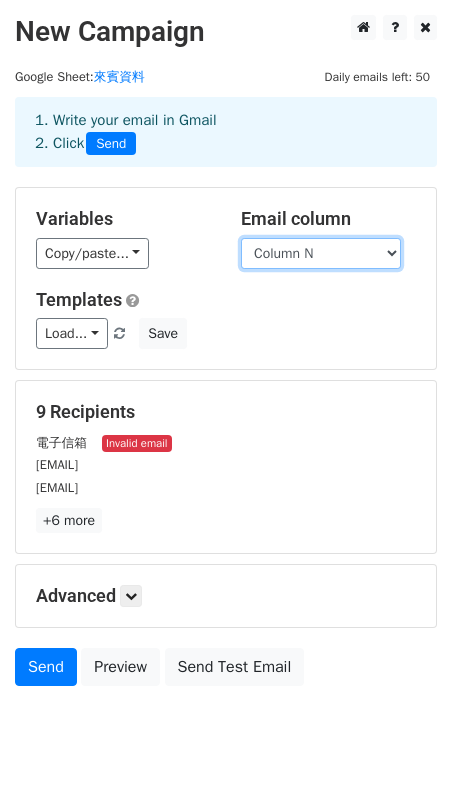 click on "Column A
Column B
Column C
Column D
Column E
Column F
Column G
Column H
Column I
Column J
Column K
Column L
Column M
Column N
Column O
Column P
Column Q
Column R
Column S
Column T
Column U
Column V
Column W
Column X
Column Y" at bounding box center [321, 253] 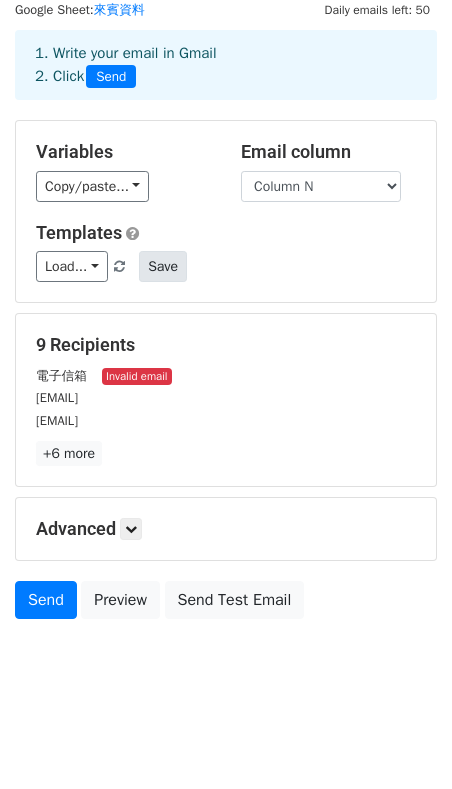 scroll, scrollTop: 0, scrollLeft: 0, axis: both 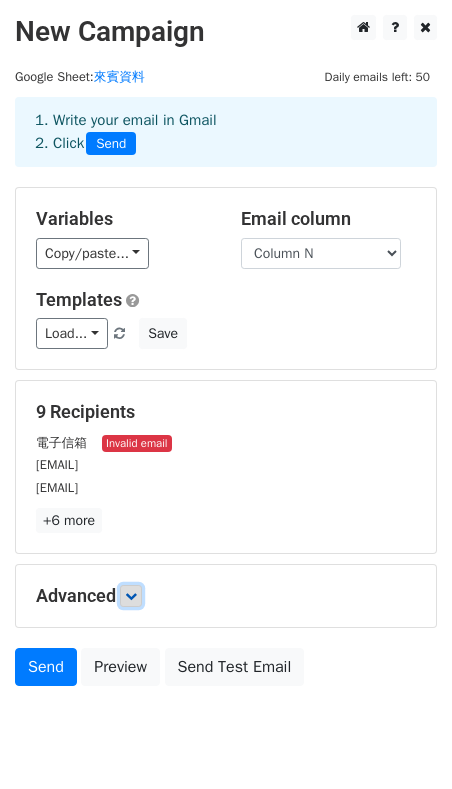 click at bounding box center (131, 596) 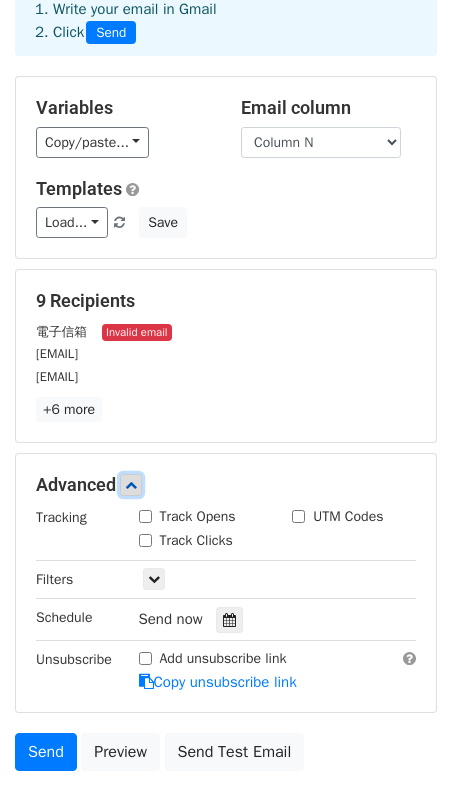 scroll, scrollTop: 263, scrollLeft: 0, axis: vertical 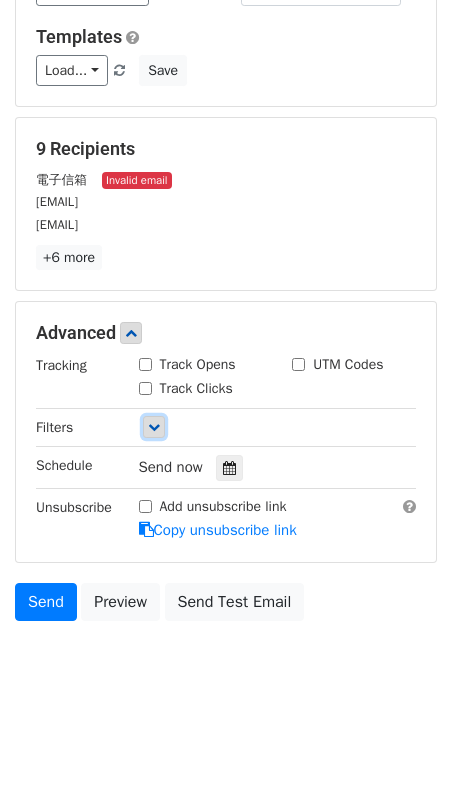 click at bounding box center (154, 427) 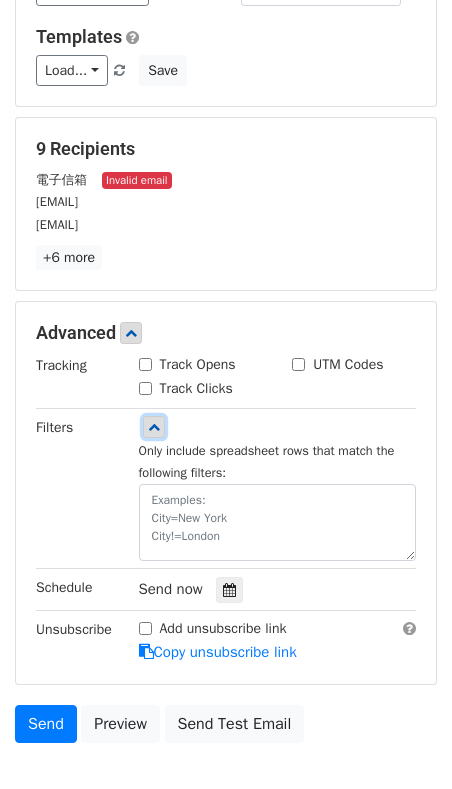 click at bounding box center [154, 427] 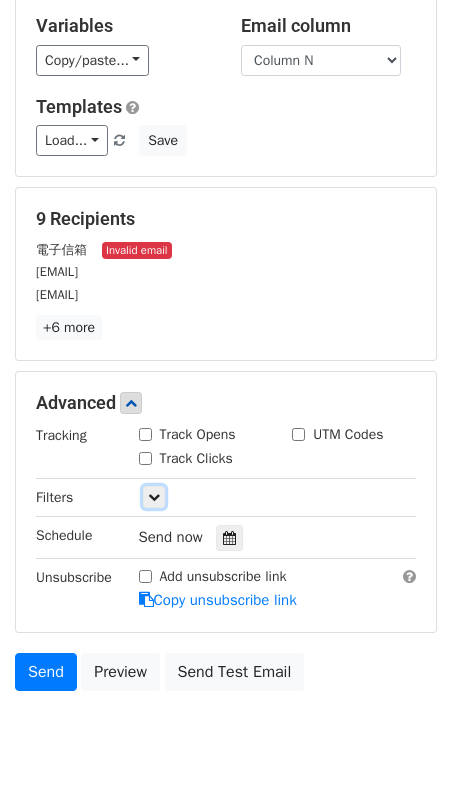 scroll, scrollTop: 0, scrollLeft: 0, axis: both 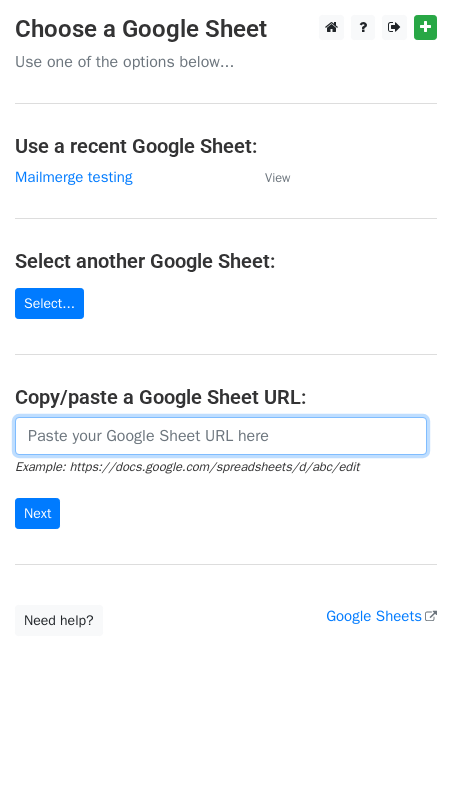 click at bounding box center (221, 436) 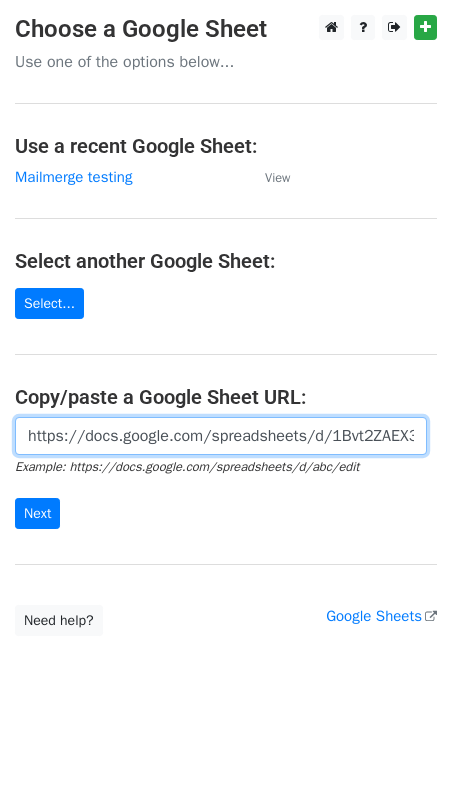 scroll, scrollTop: 0, scrollLeft: 632, axis: horizontal 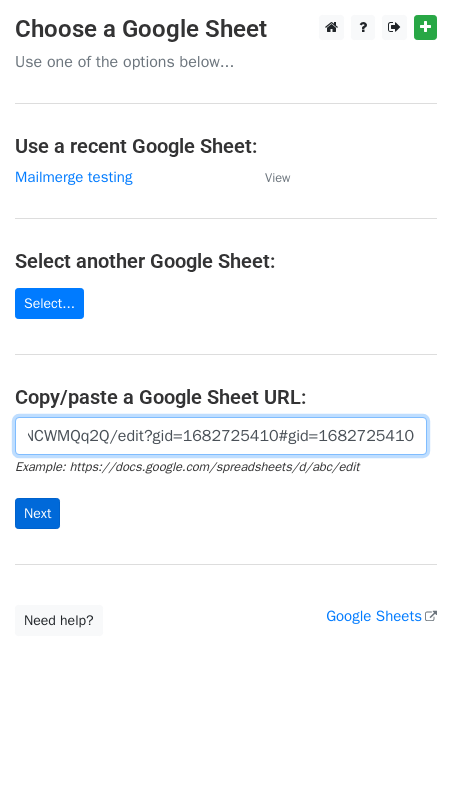 type on "https://docs.google.com/spreadsheets/d/1Bvt2ZAEX3BLJQs5xy6rQXpJGEUIrjrmWEMPNCWMQq2Q/edit?gid=1682725410#gid=1682725410" 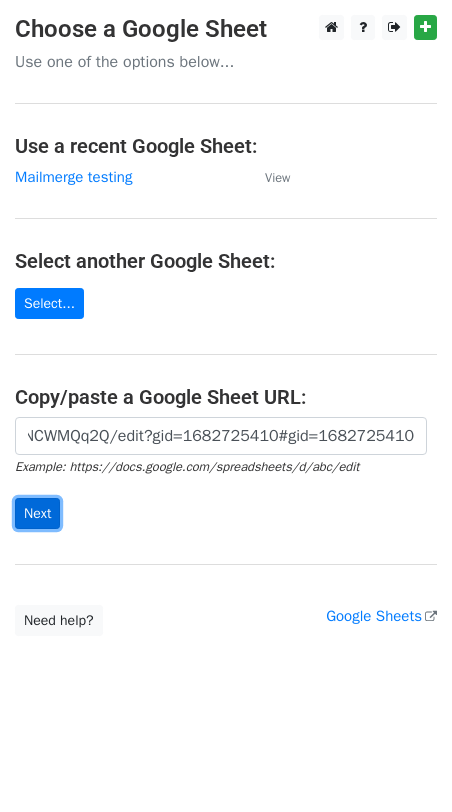 click on "Next" at bounding box center [37, 513] 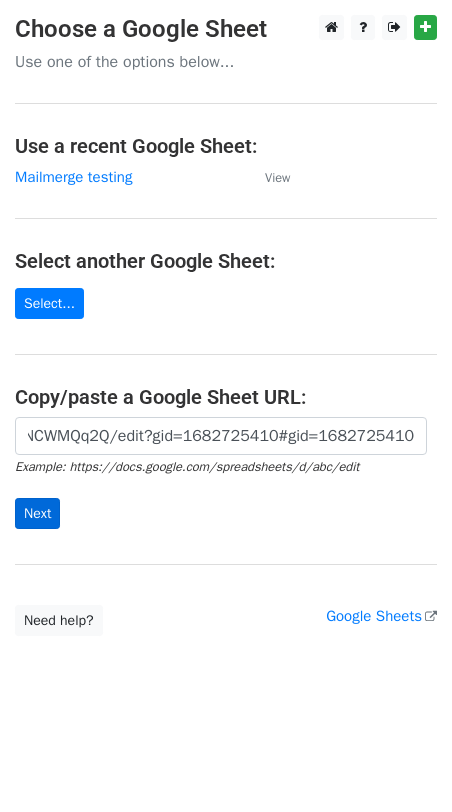 scroll, scrollTop: 0, scrollLeft: 0, axis: both 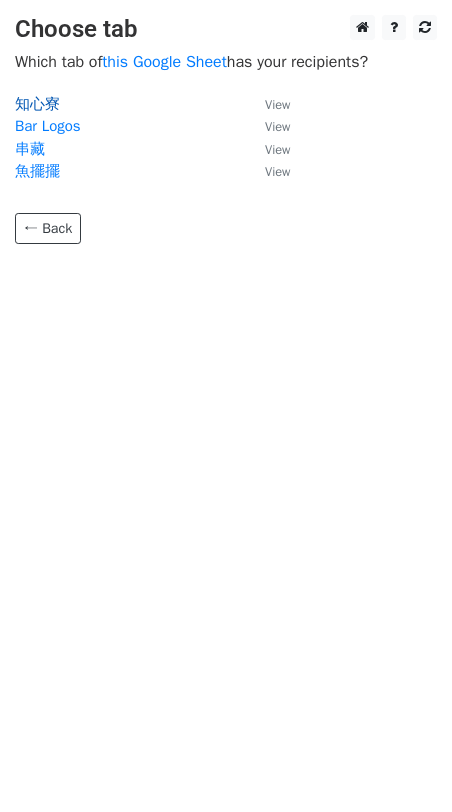 click on "知心寮" at bounding box center [37, 104] 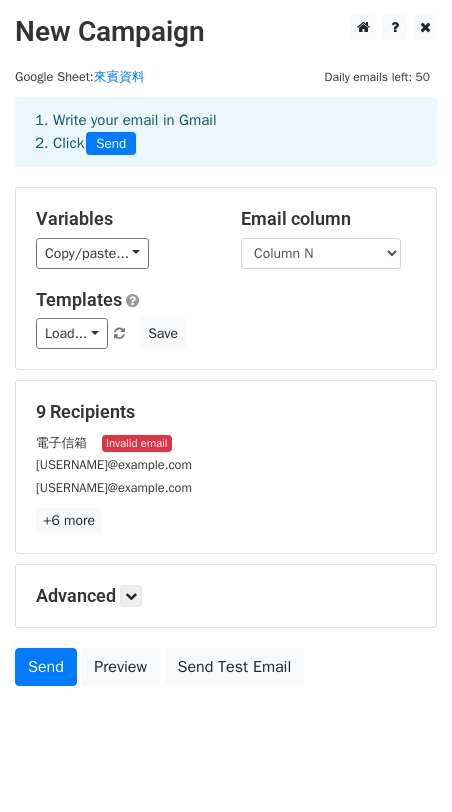scroll, scrollTop: 44, scrollLeft: 0, axis: vertical 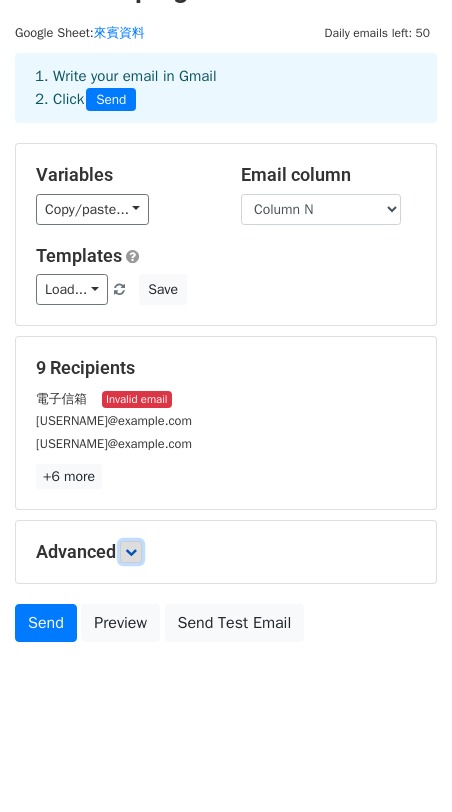 click at bounding box center (131, 552) 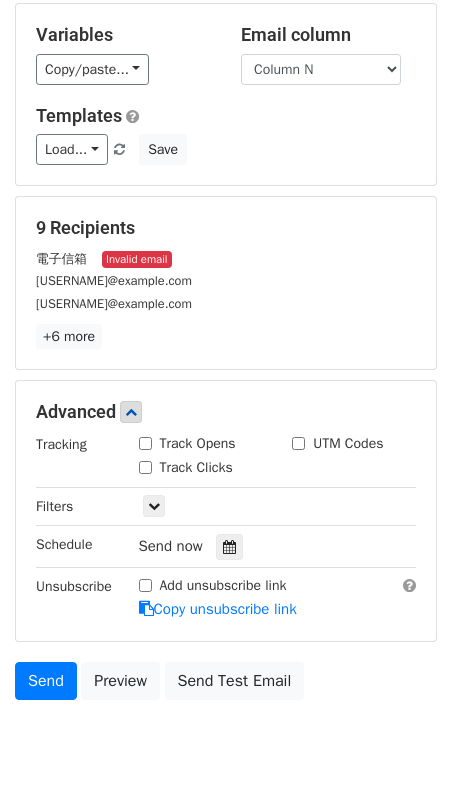 scroll, scrollTop: 240, scrollLeft: 0, axis: vertical 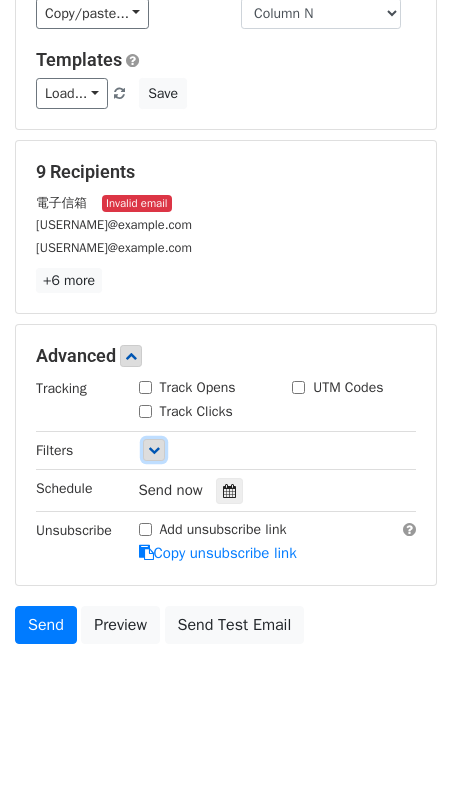 click at bounding box center [154, 450] 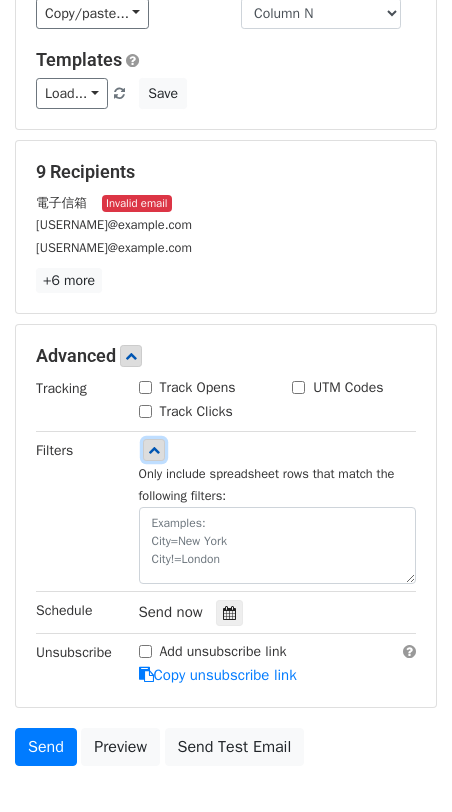 click at bounding box center [154, 450] 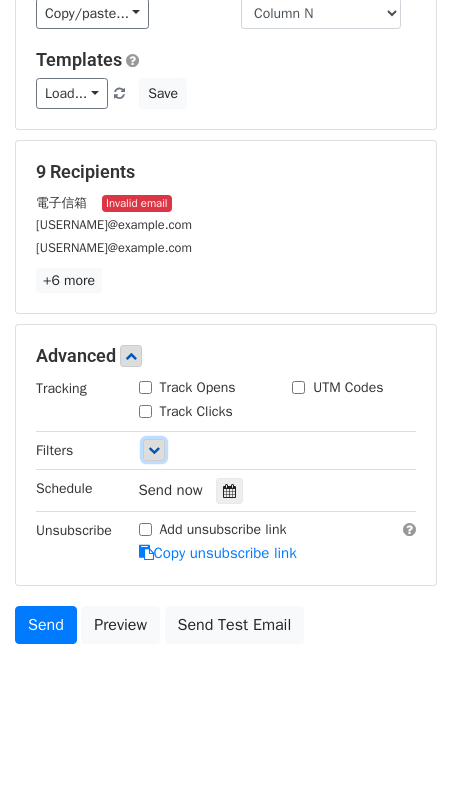 scroll, scrollTop: 0, scrollLeft: 0, axis: both 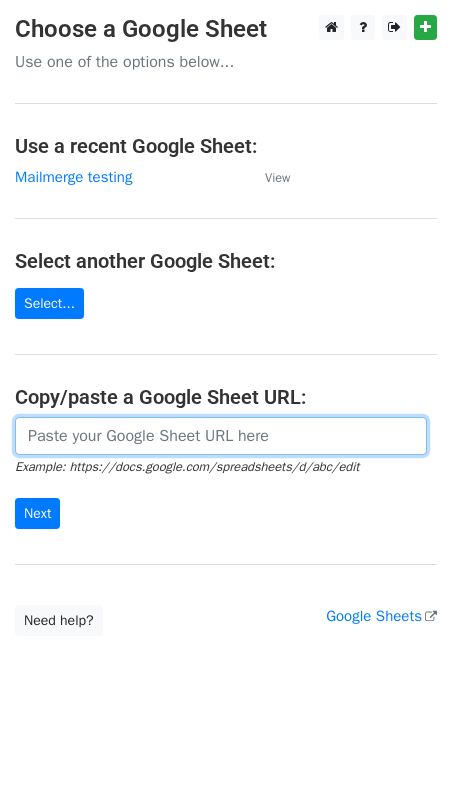 click at bounding box center (221, 436) 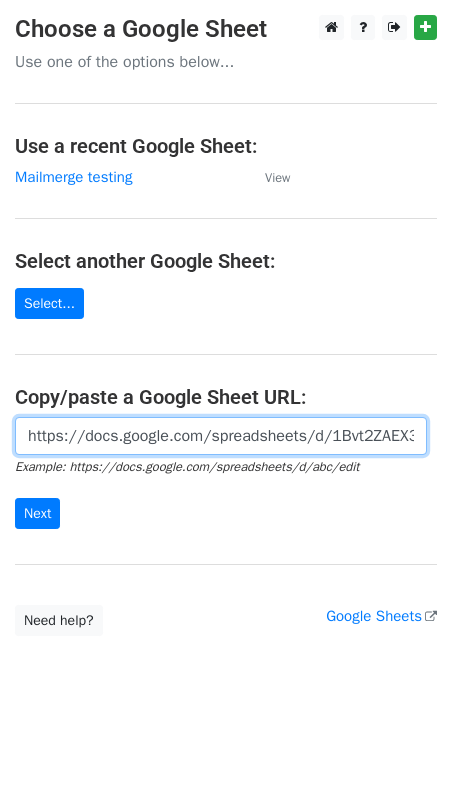 scroll, scrollTop: 0, scrollLeft: 632, axis: horizontal 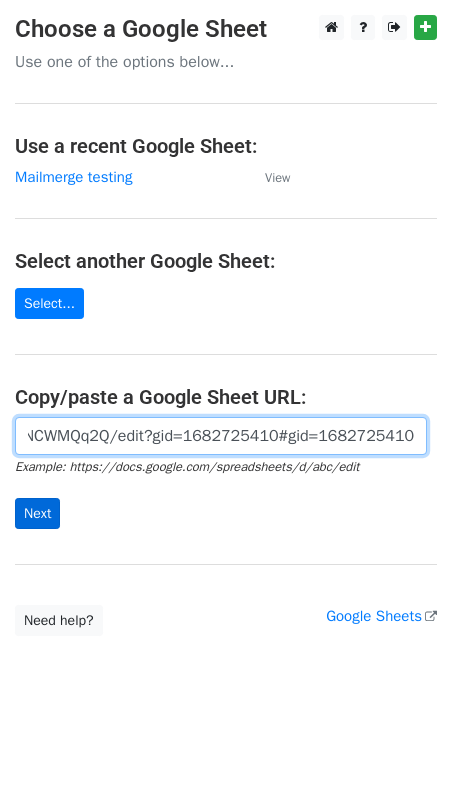 type on "https://docs.google.com/spreadsheets/d/1Bvt2ZAEX3BLJQs5xy6rQXpJGEUIrjrmWEMPNCWMQq2Q/edit?gid=1682725410#gid=1682725410" 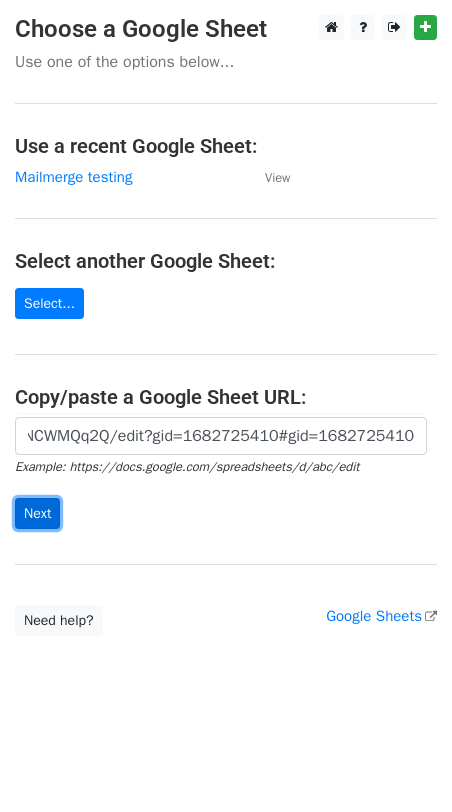 scroll, scrollTop: 0, scrollLeft: 0, axis: both 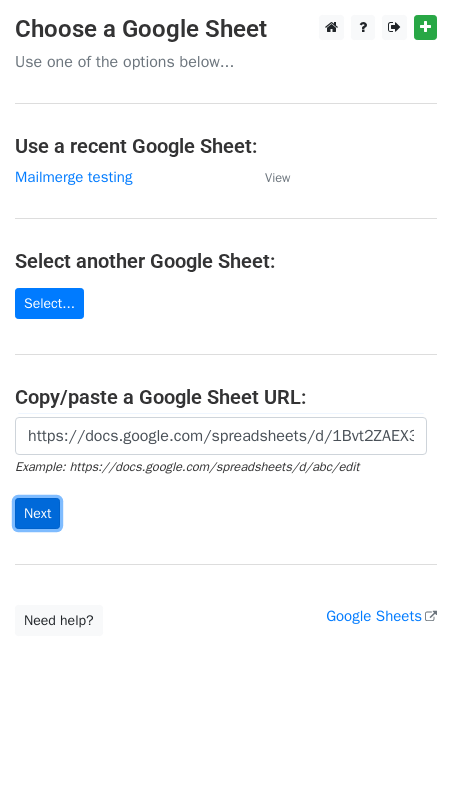 click on "Next" at bounding box center (37, 513) 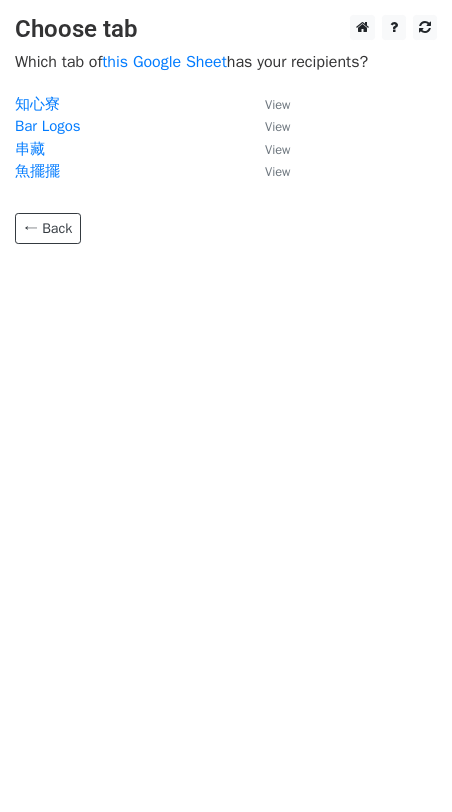 scroll, scrollTop: 0, scrollLeft: 0, axis: both 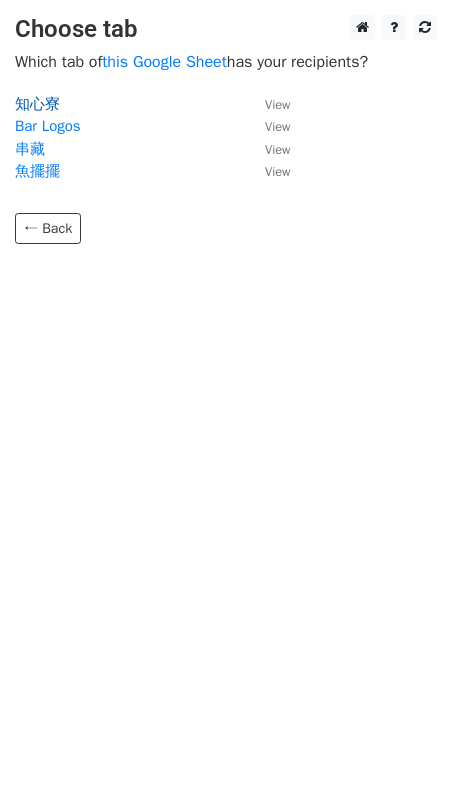 click on "知心寮" at bounding box center (37, 104) 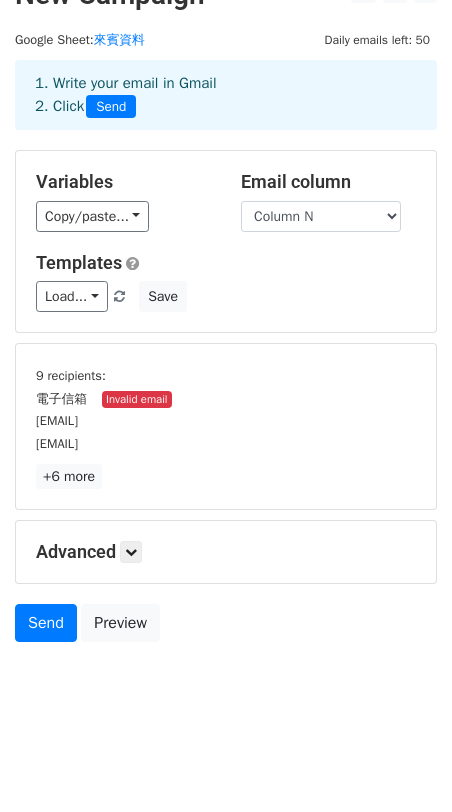 scroll, scrollTop: 0, scrollLeft: 0, axis: both 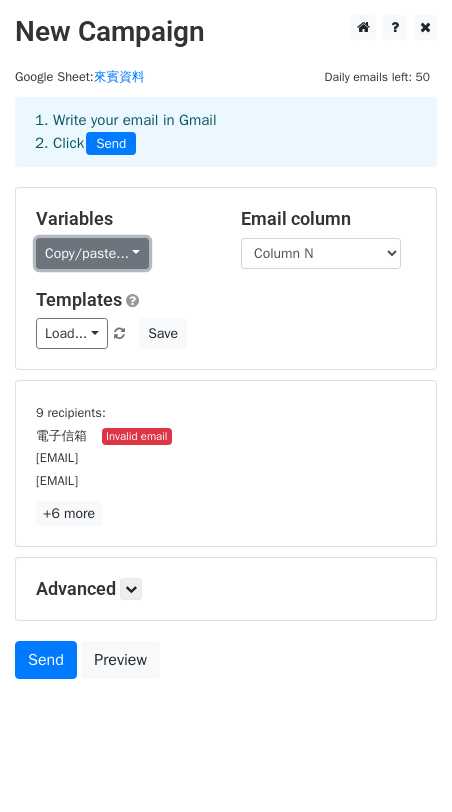 click on "Copy/paste..." at bounding box center [92, 253] 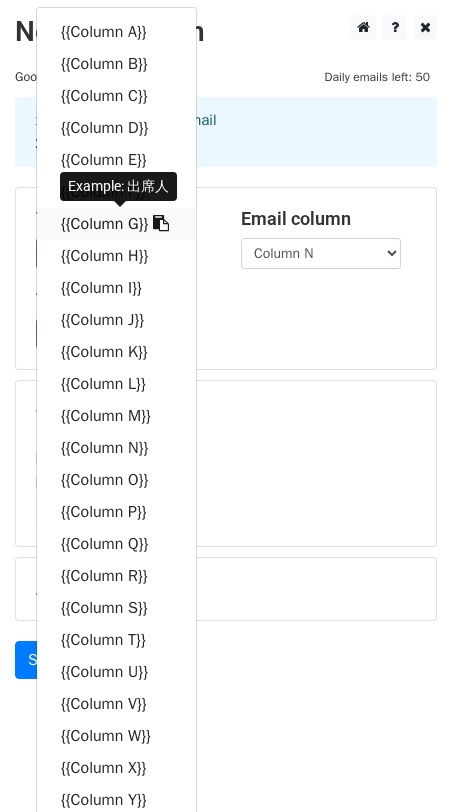 click at bounding box center (161, 223) 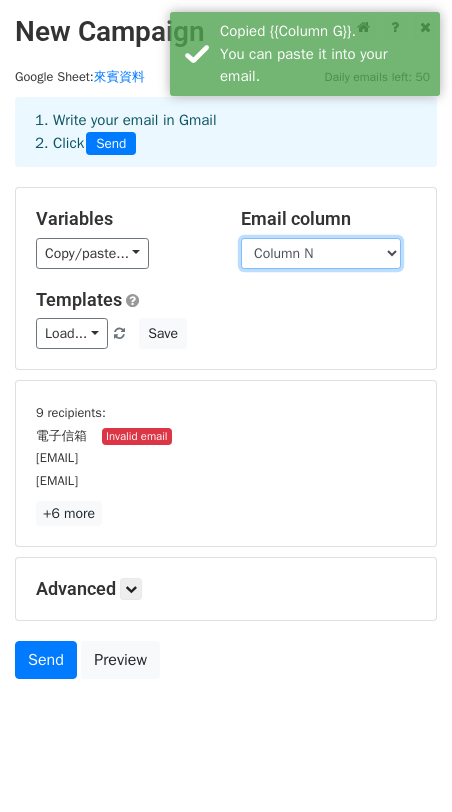 click on "Column A
Column B
Column C
Column D
Column E
Column F
Column G
Column H
Column I
Column J
Column K
Column L
Column M
Column N
Column O
Column P
Column Q
Column R
Column S
Column T
Column U
Column V
Column W
Column X
Column Y" at bounding box center [321, 253] 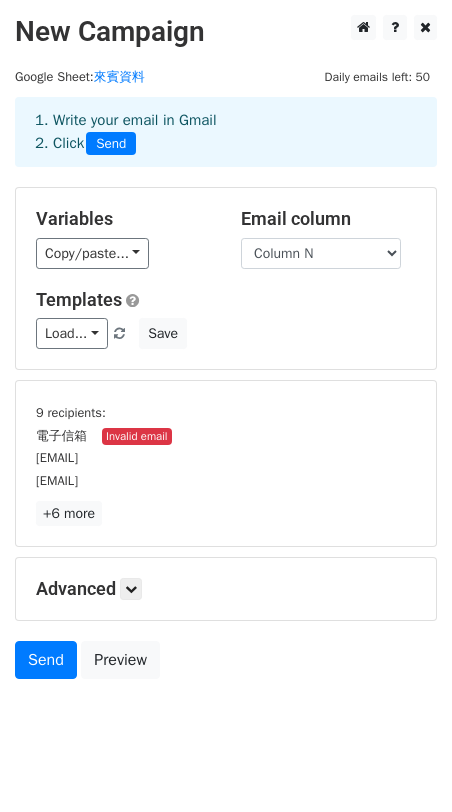 click on "Variables
Copy/paste...
{{Column A}}
{{Column B}}
{{Column C}}
{{Column D}}
{{Column E}}
{{Column F}}
{{Column G}}
{{Column H}}
{{Column I}}
{{Column J}}
{{Column K}}
{{Column L}}
{{Column M}}
{{Column N}}
{{Column O}}
{{Column P}}
{{Column Q}}
{{Column R}}
{{Column S}}
{{Column T}}
{{Column U}}
{{Column V}}
{{Column W}}
{{Column X}}
{{Column Y}}
Email column
Column A
Column B
Column C
Column D
Column E
Column F
Column G
Column H
Column I
Column J
Column K
Column L
Column M
Column N
Column O
Column P
Column Q
Column R
Column S
Column T
Column U
Column V
Column W
Column X
Column Y
Templates
Load...
No templates saved
Save" at bounding box center (226, 278) 